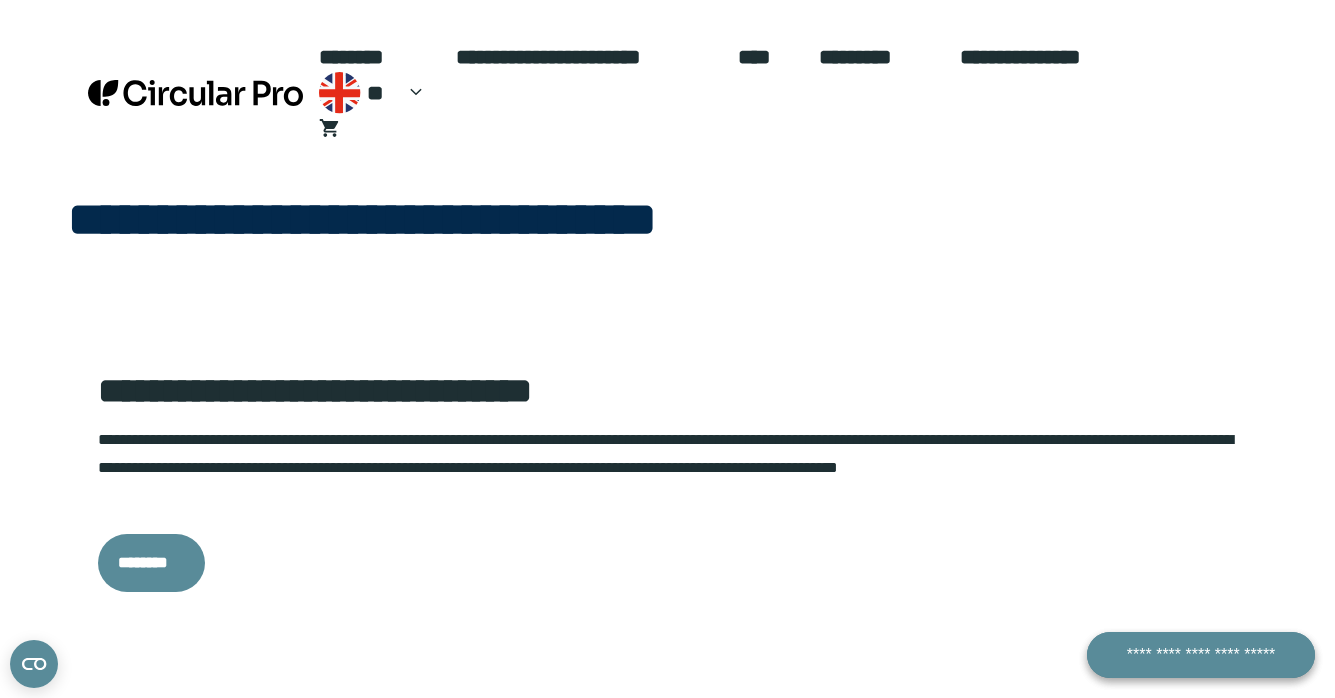 scroll, scrollTop: 0, scrollLeft: 0, axis: both 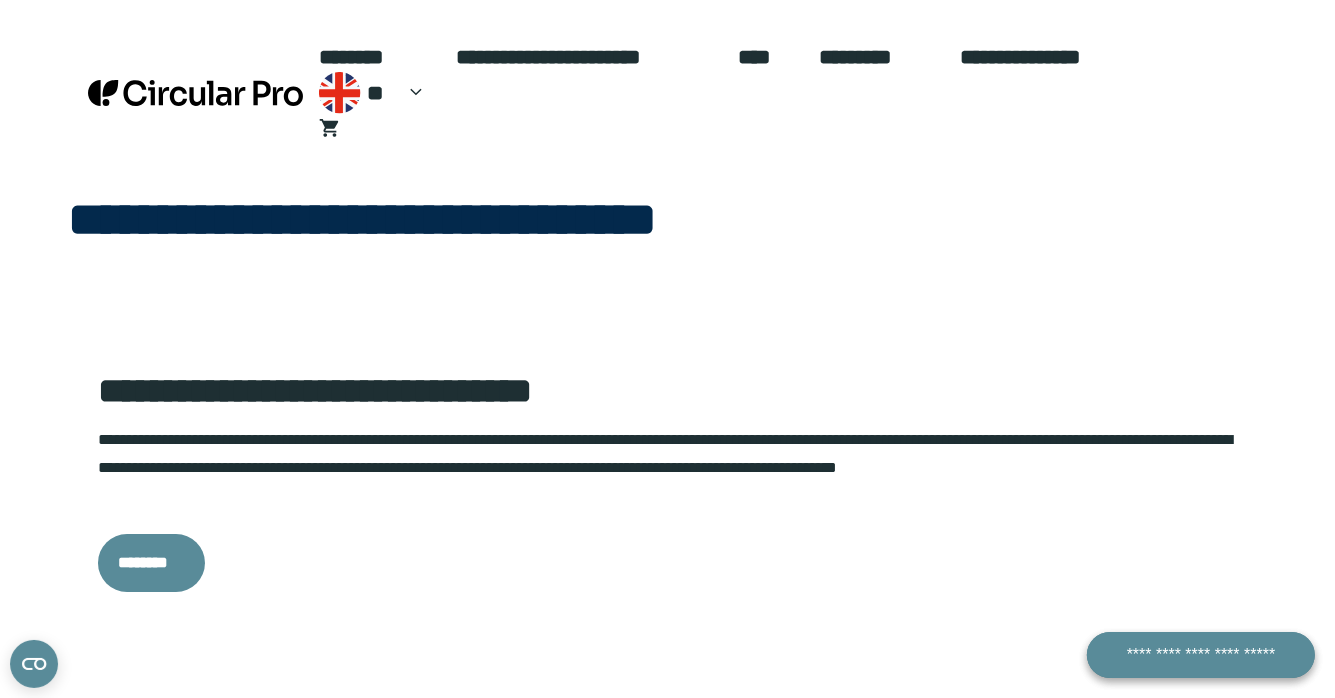 click on "**********" at bounding box center (1042, 57) 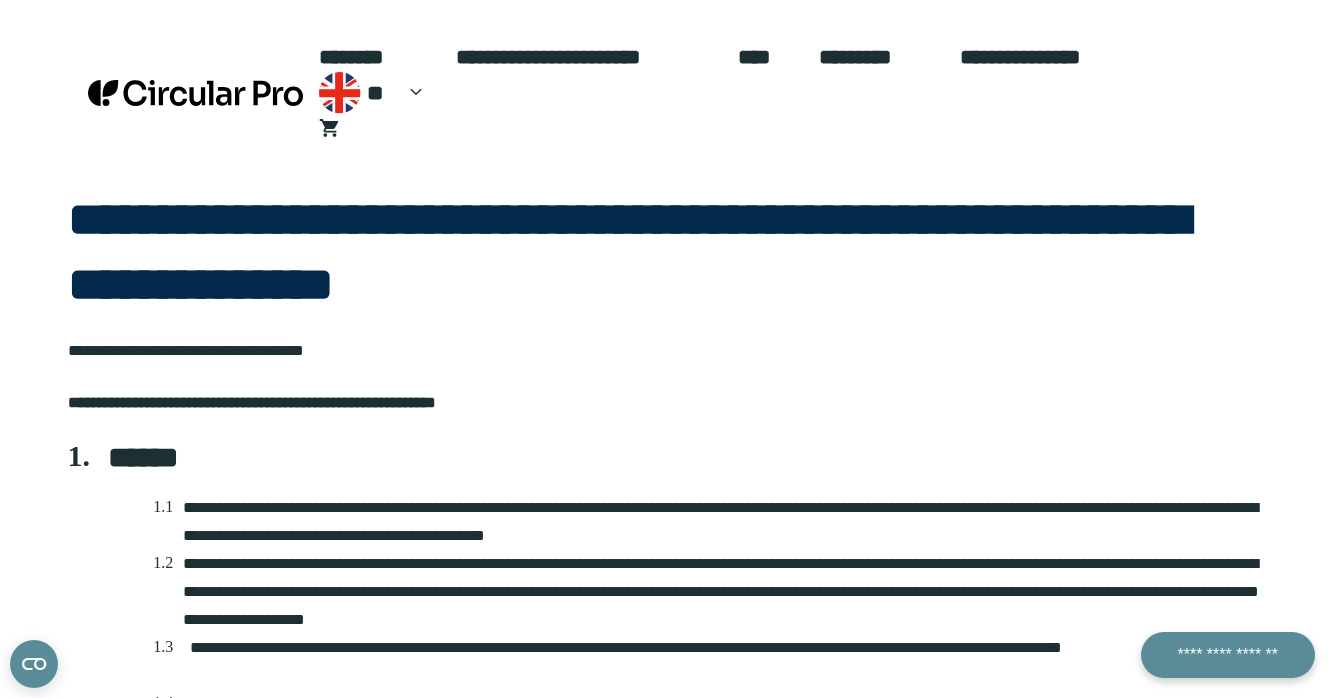 scroll, scrollTop: 0, scrollLeft: 0, axis: both 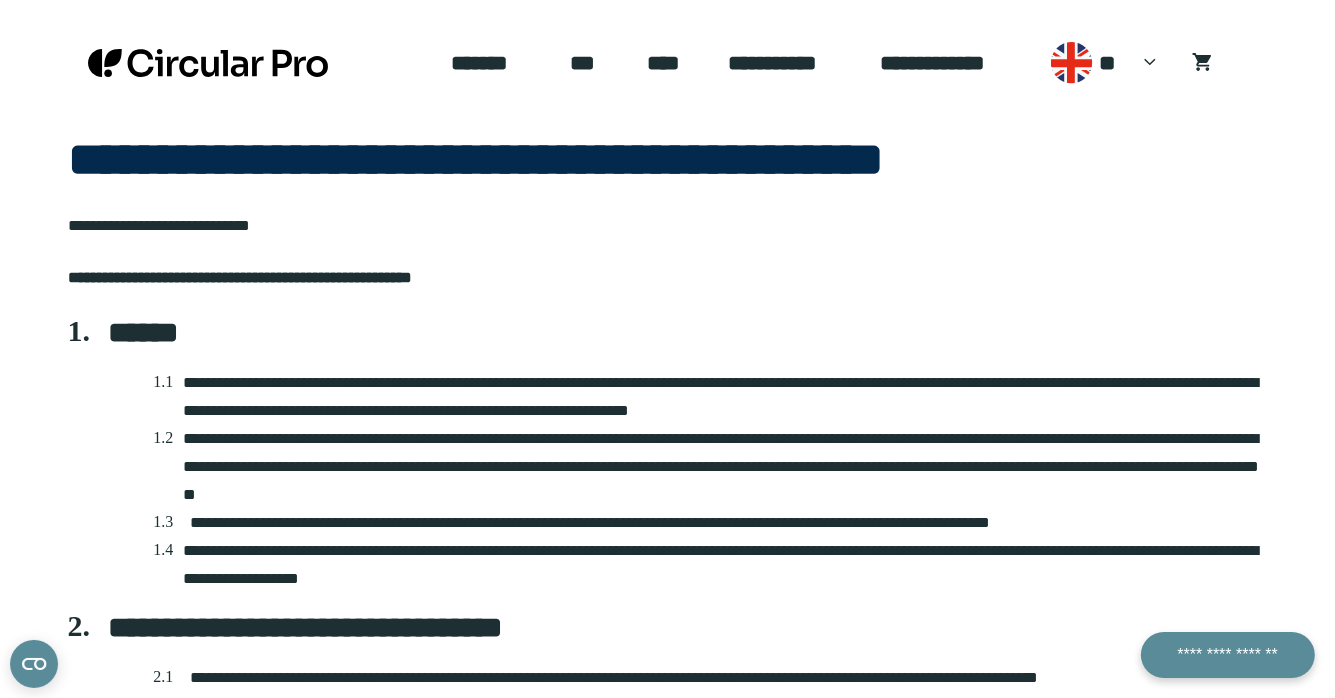 click at bounding box center (208, 63) 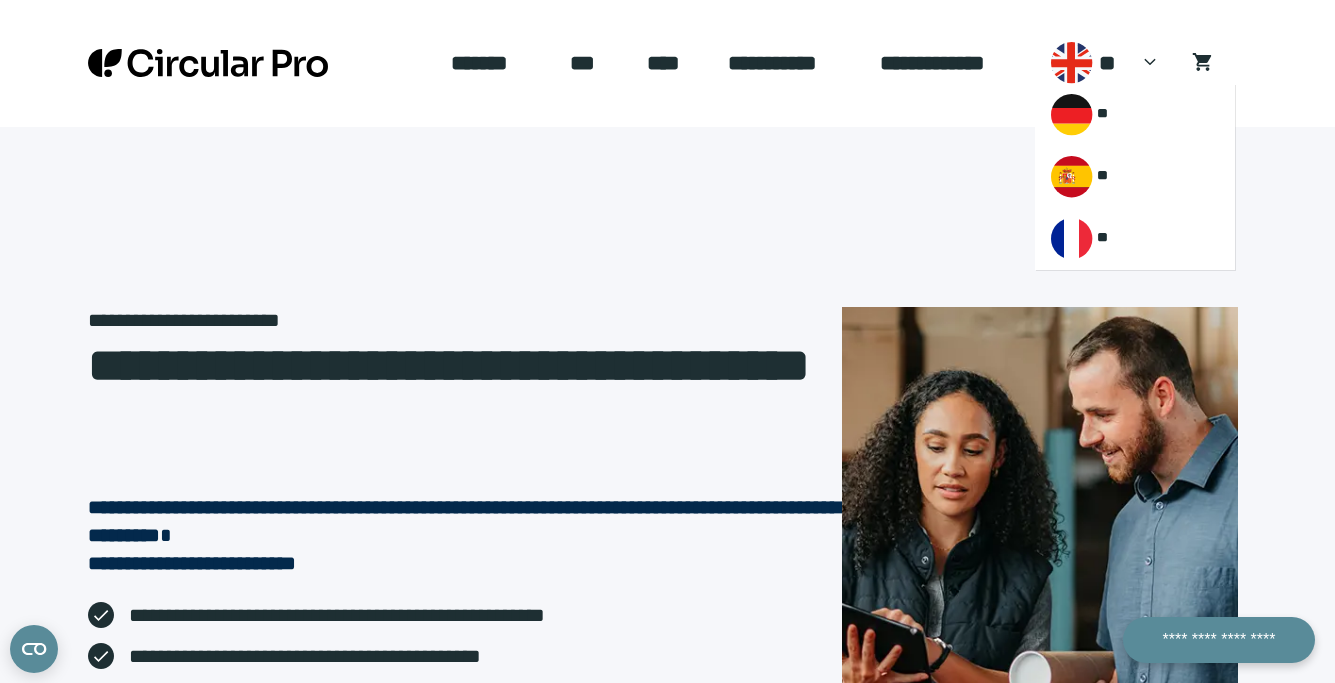 scroll, scrollTop: 0, scrollLeft: 0, axis: both 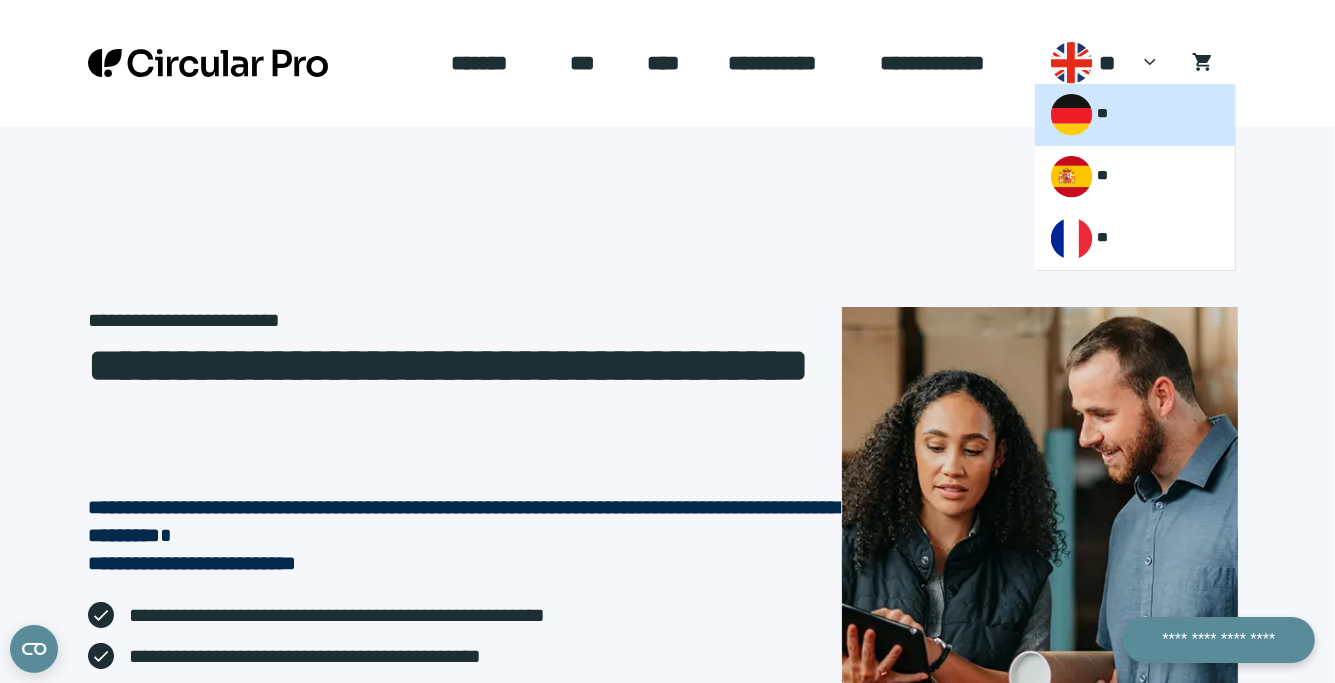 click on "**" at bounding box center (1135, 115) 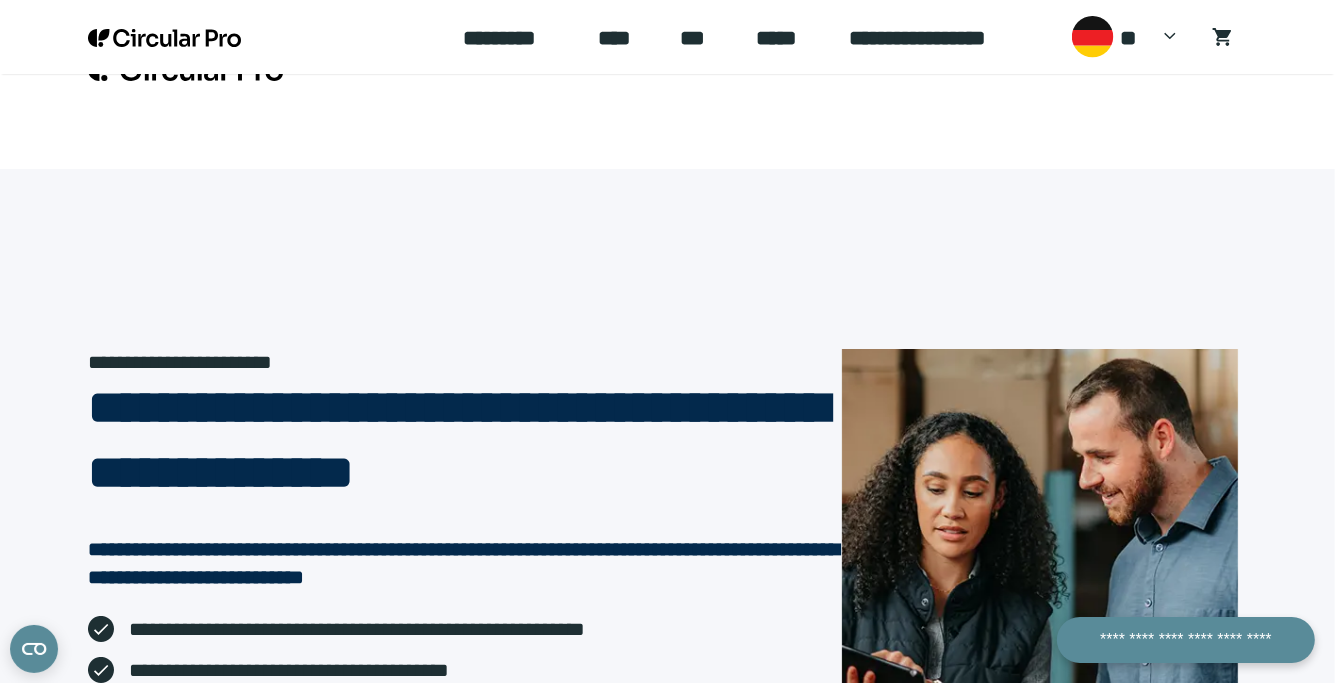 scroll, scrollTop: 740, scrollLeft: 0, axis: vertical 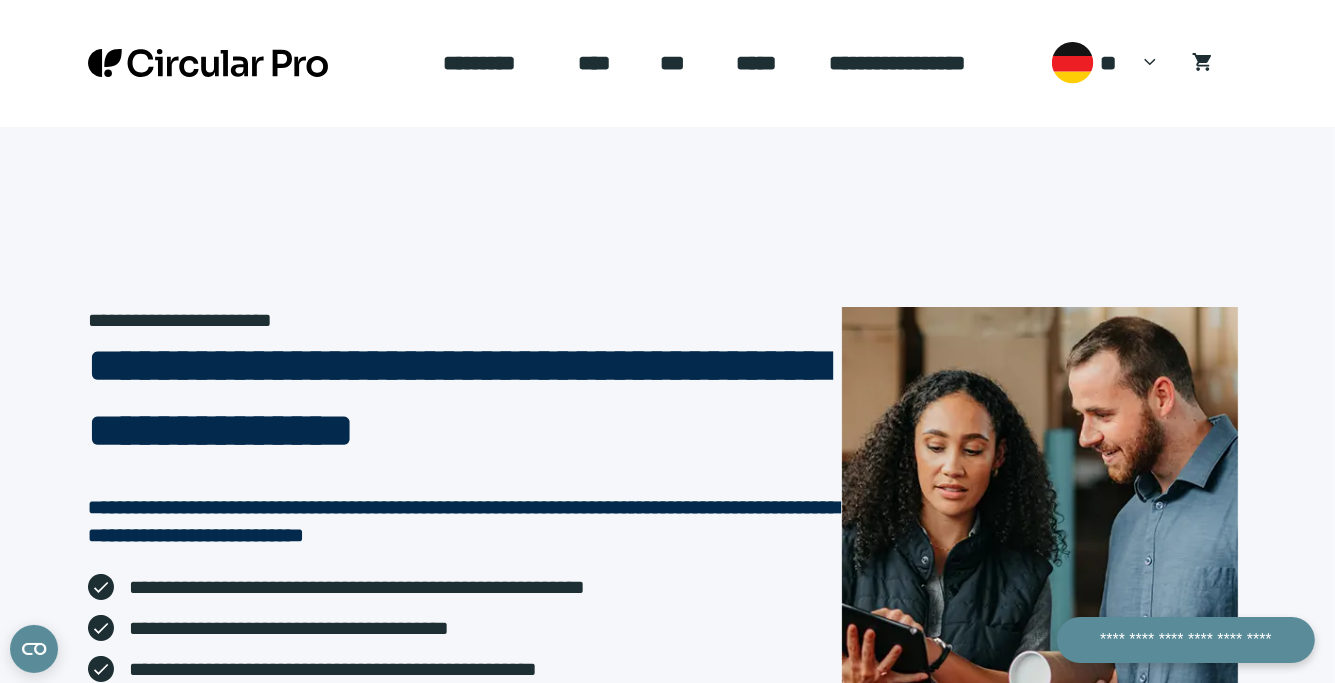 click on "**********" at bounding box center (924, 63) 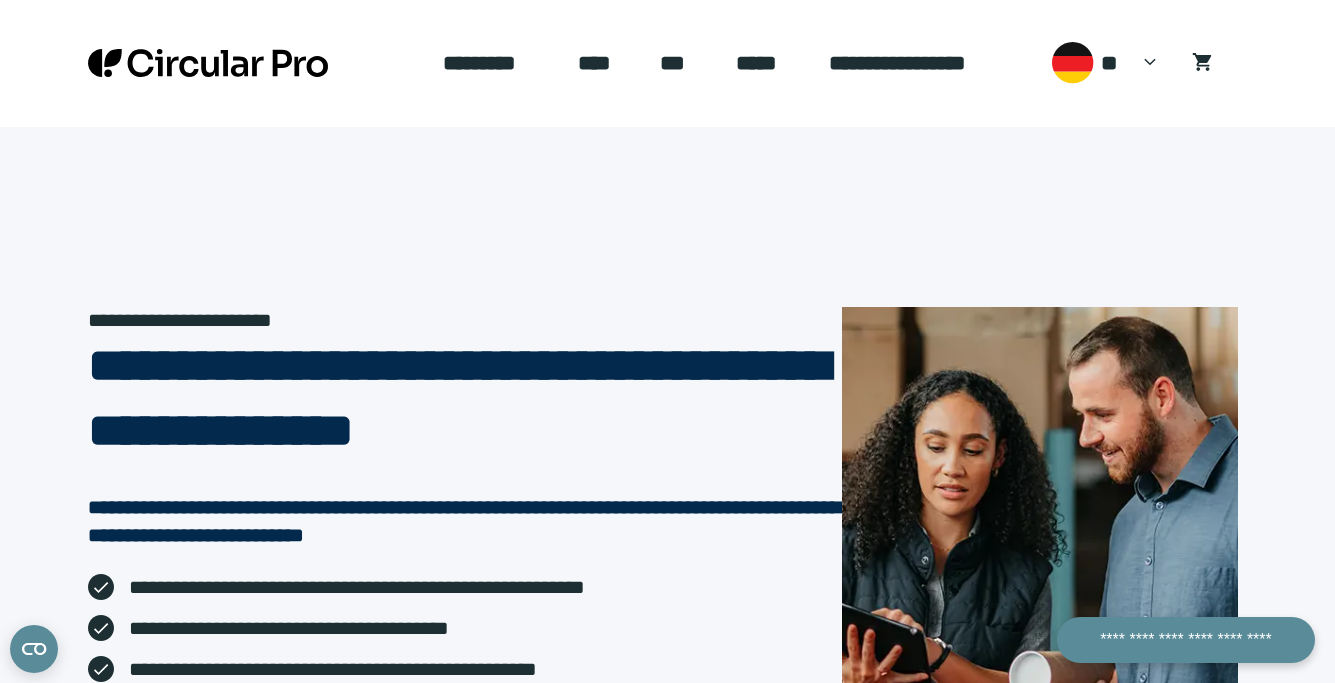 scroll, scrollTop: 0, scrollLeft: 0, axis: both 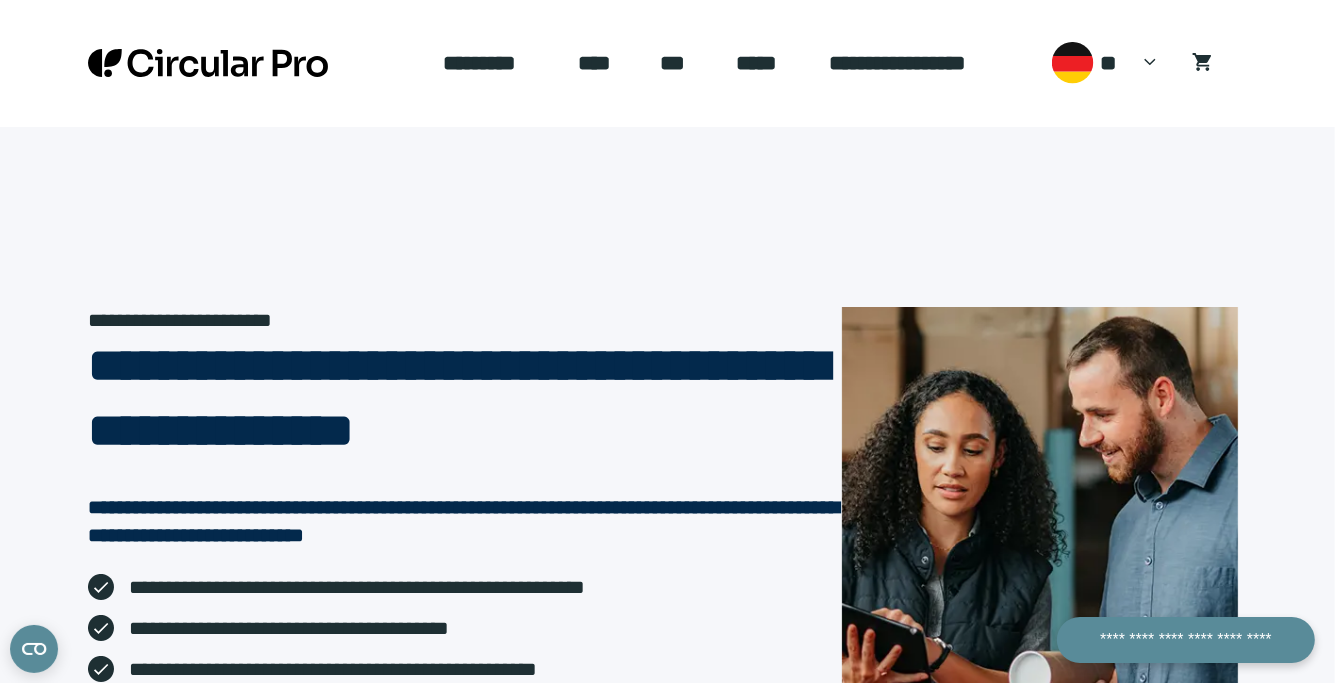 click at bounding box center (208, 63) 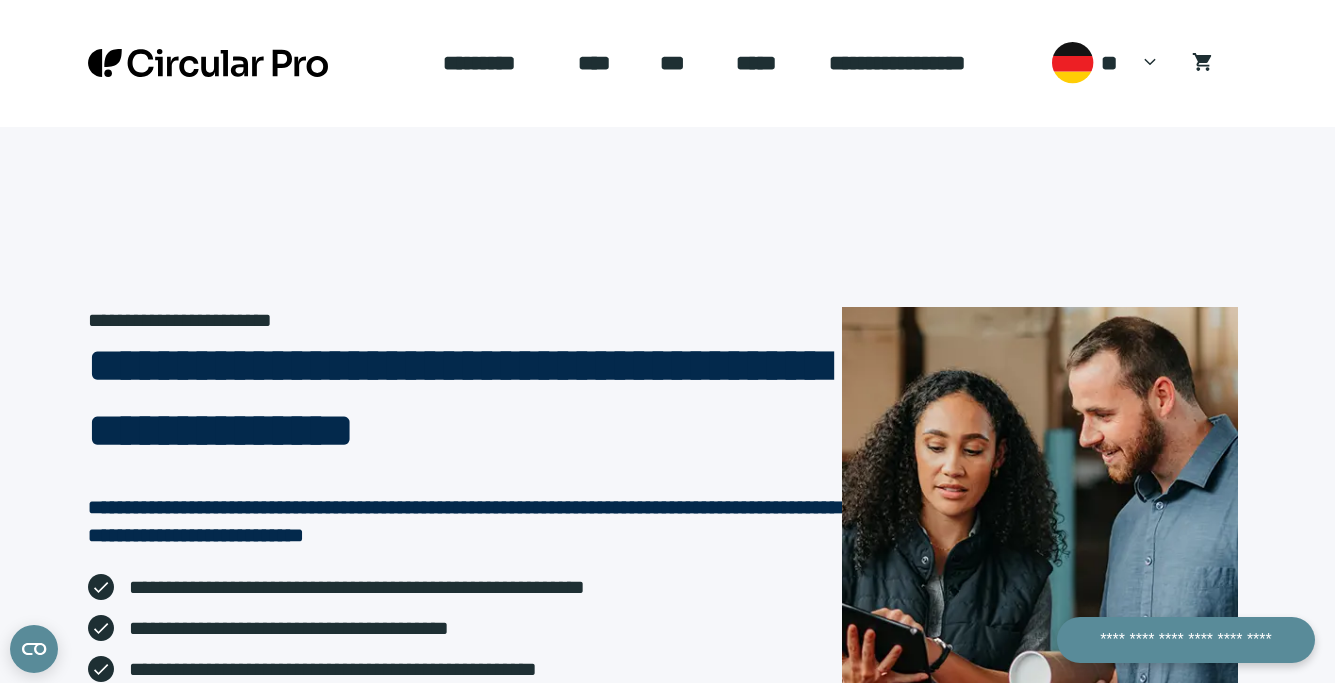 scroll, scrollTop: 0, scrollLeft: 0, axis: both 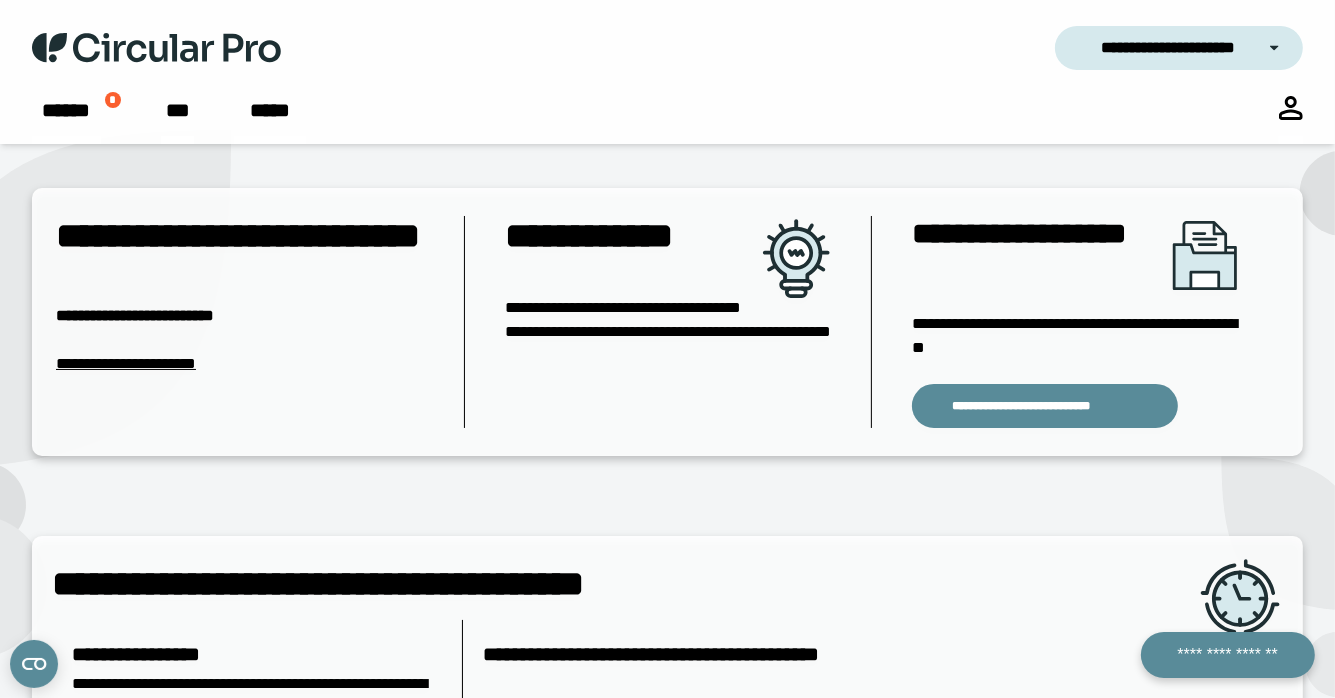 click on "**********" at bounding box center [667, 542] 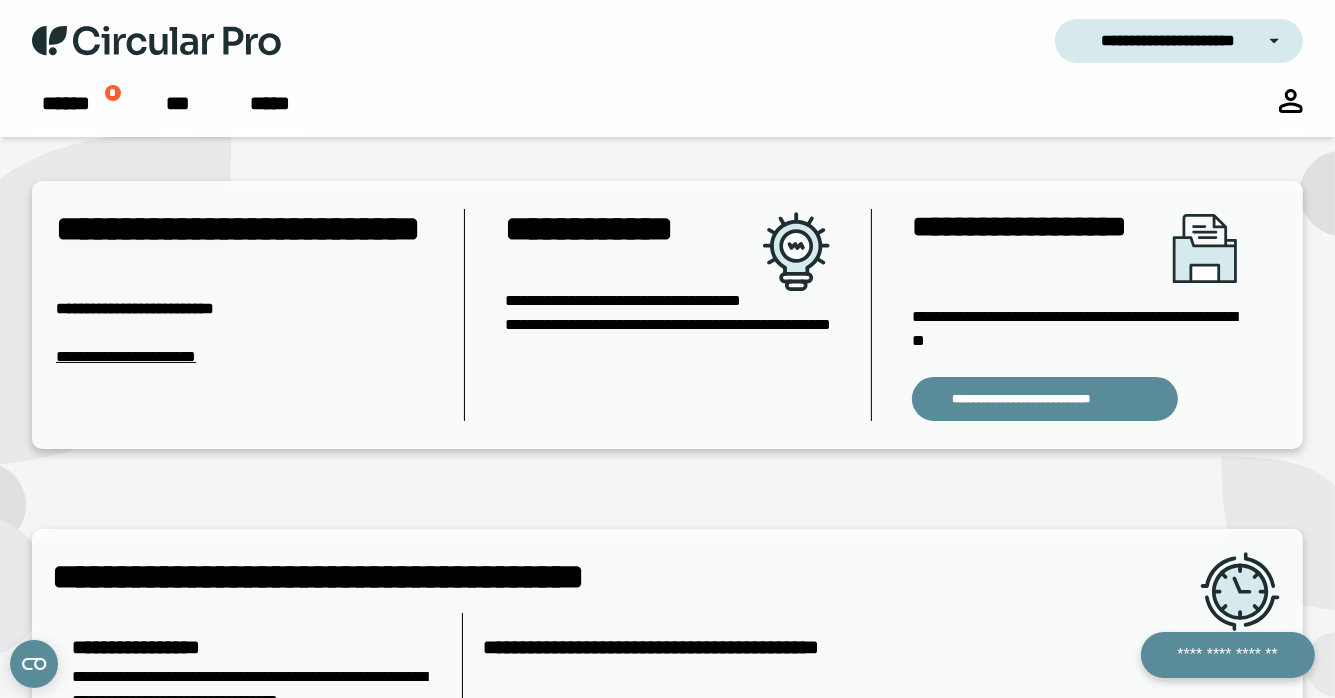 scroll, scrollTop: 0, scrollLeft: 0, axis: both 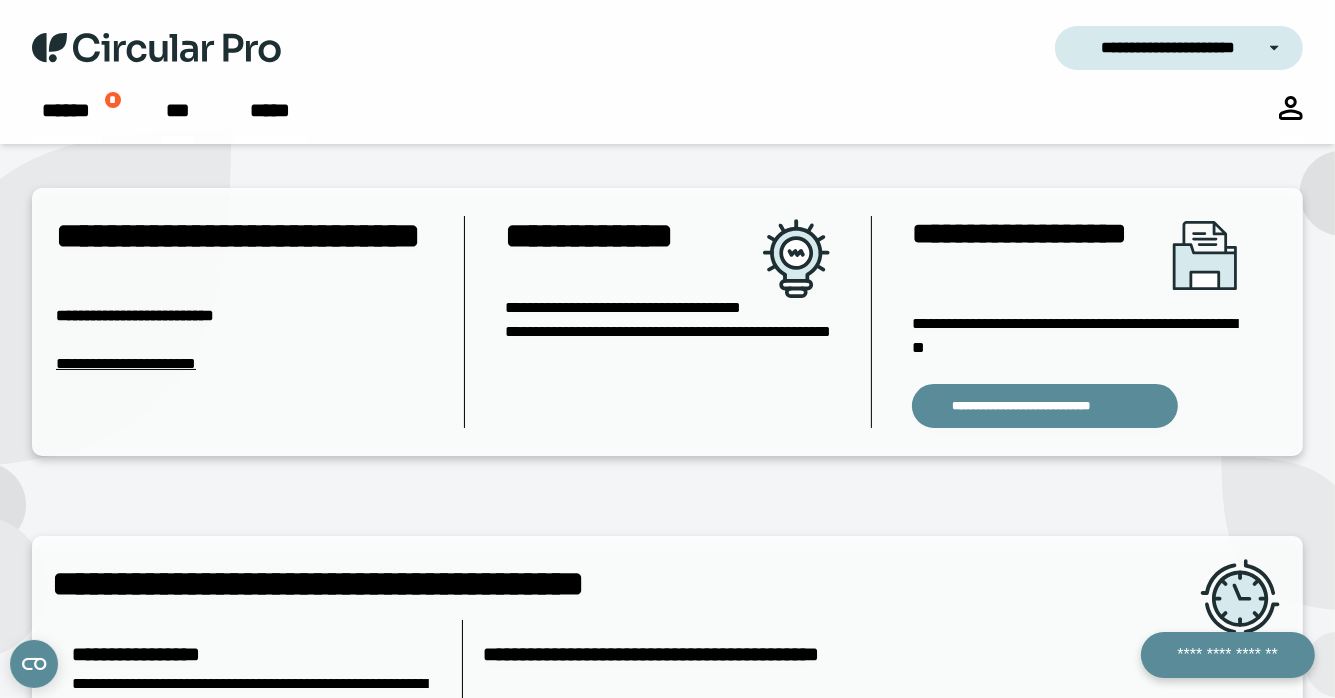 click on "**********" at bounding box center [126, 363] 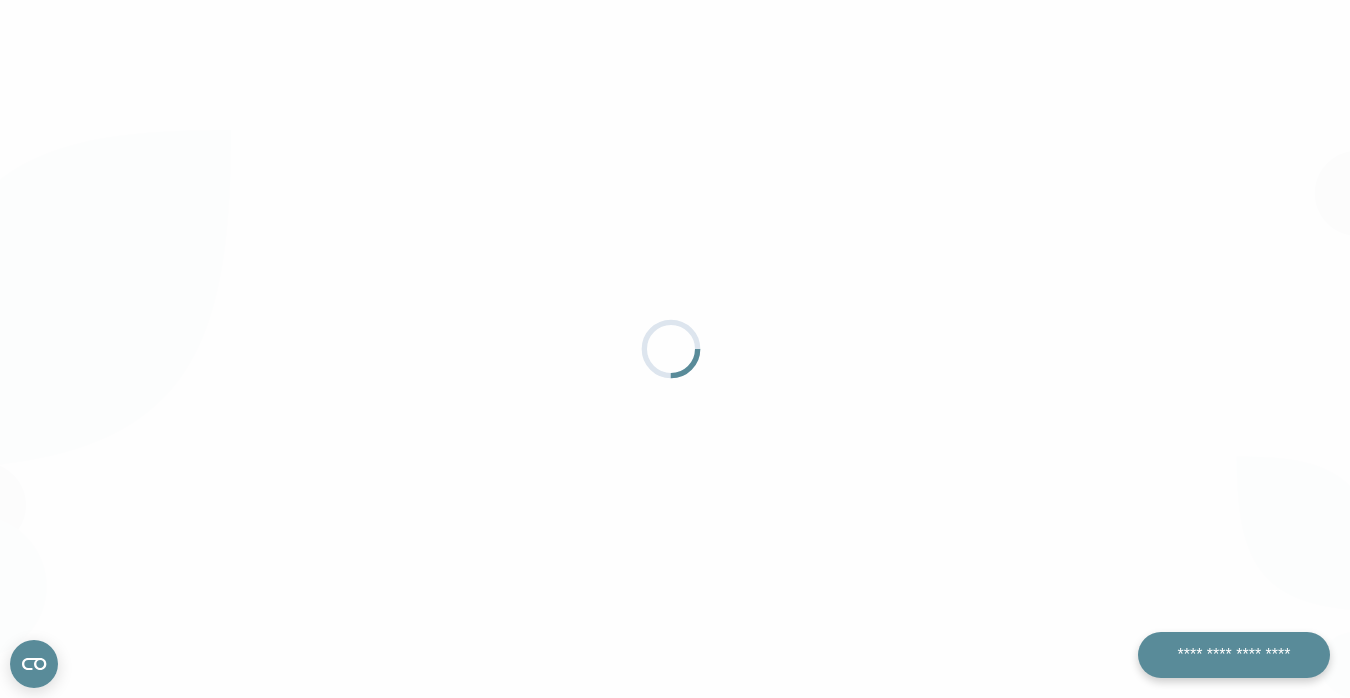 scroll, scrollTop: 0, scrollLeft: 0, axis: both 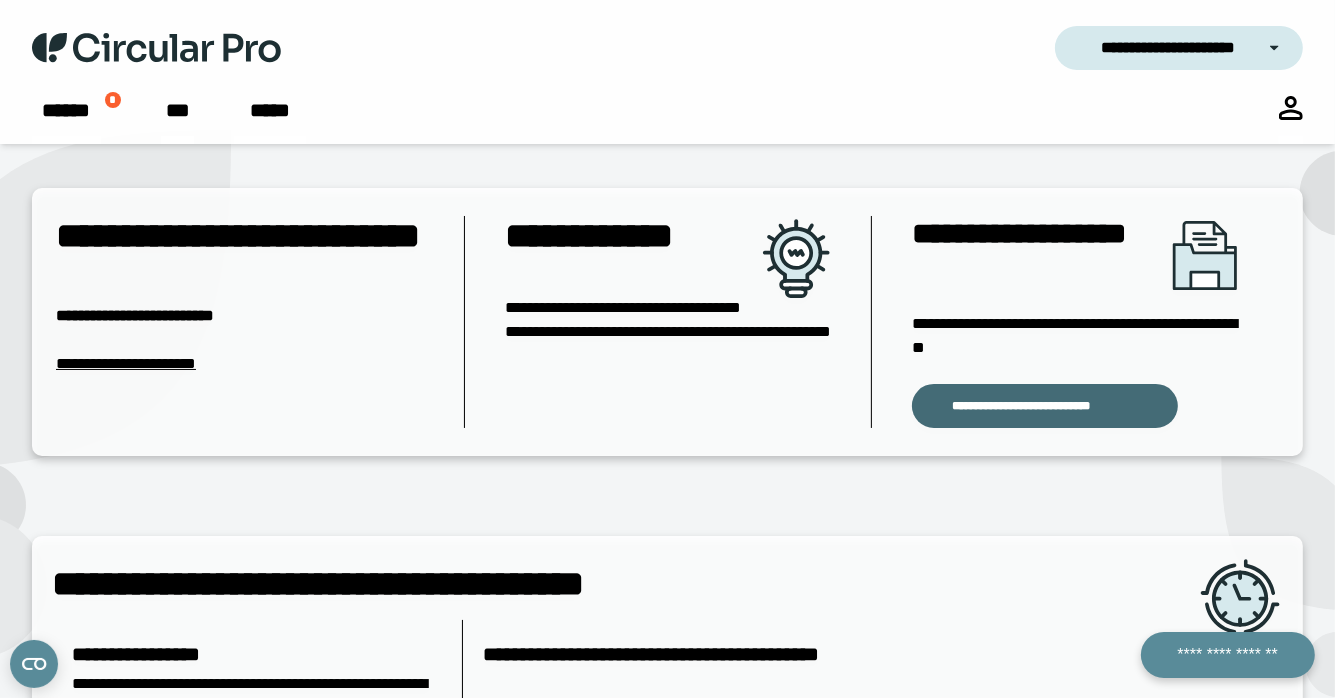 click on "**********" at bounding box center (1044, 406) 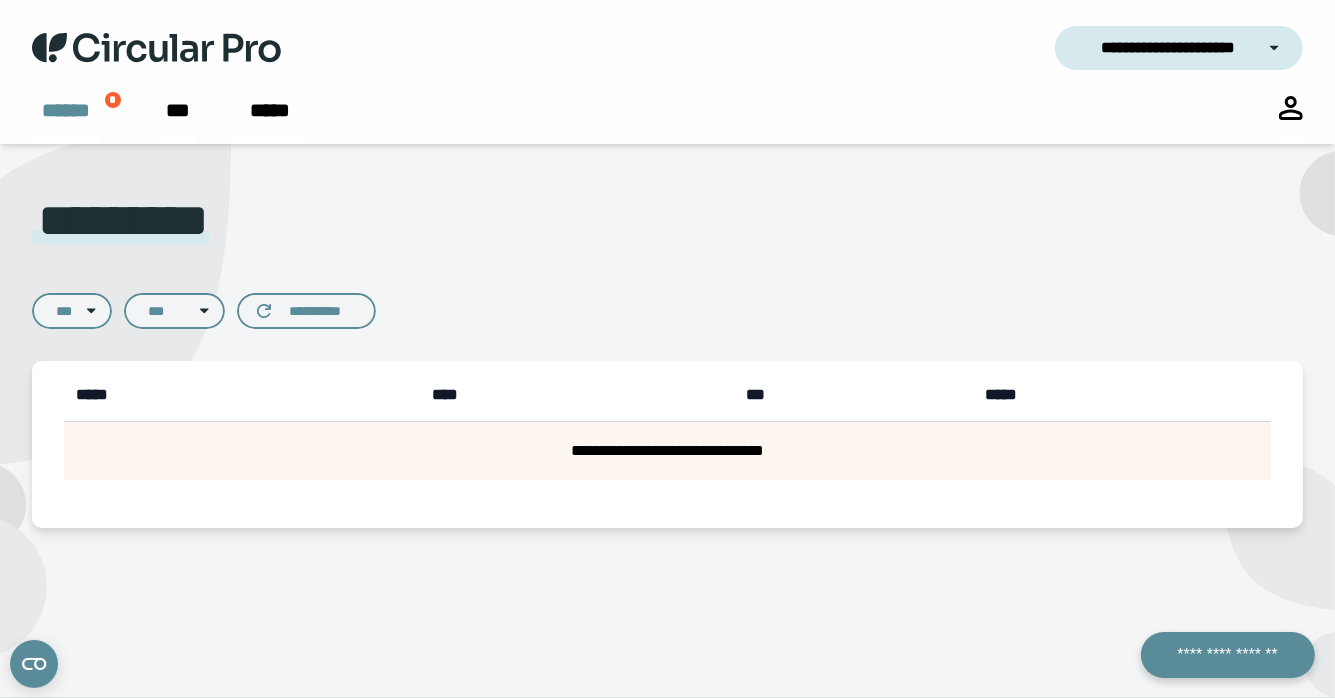 click on "******" at bounding box center (66, 120) 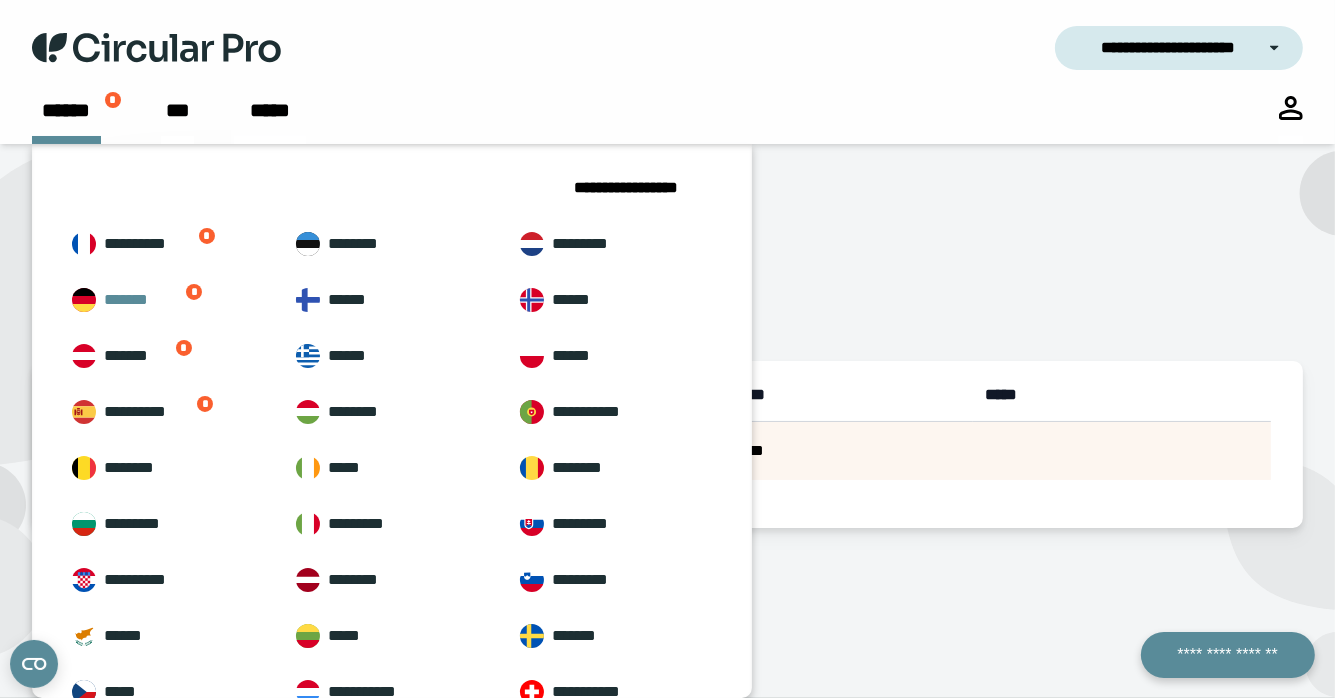 click on "*******" at bounding box center (143, 300) 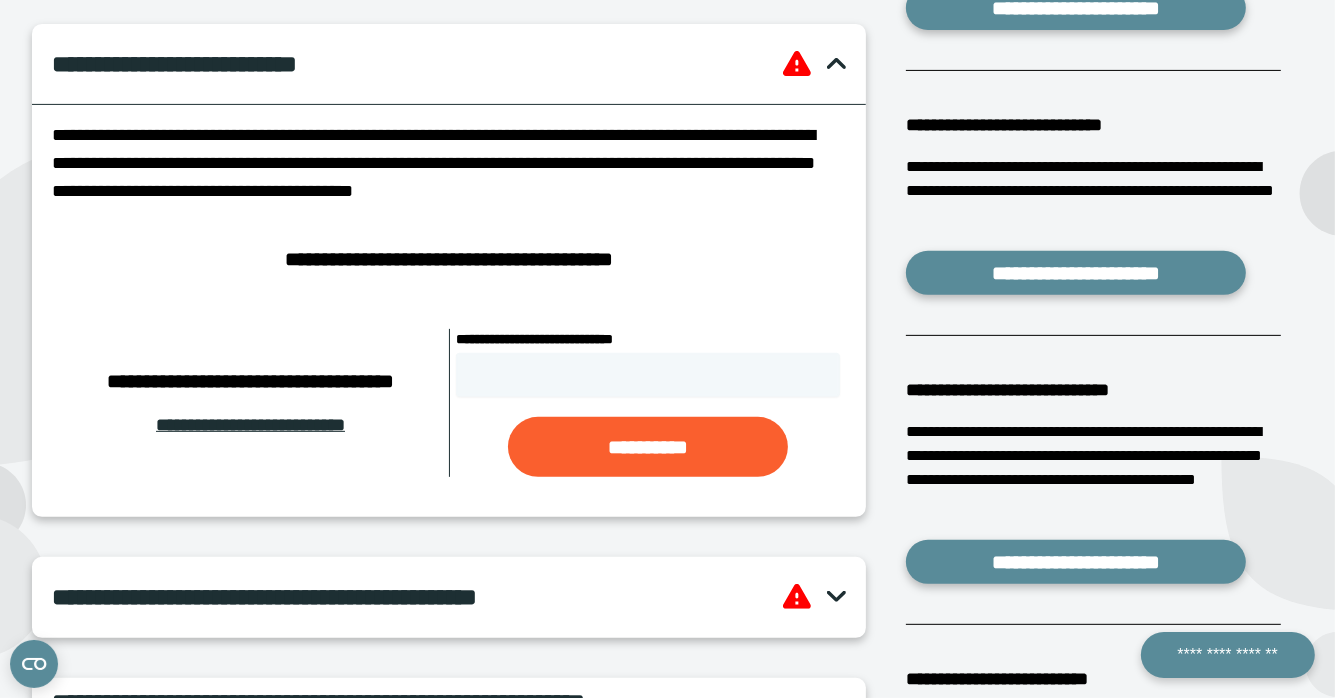 scroll, scrollTop: 587, scrollLeft: 0, axis: vertical 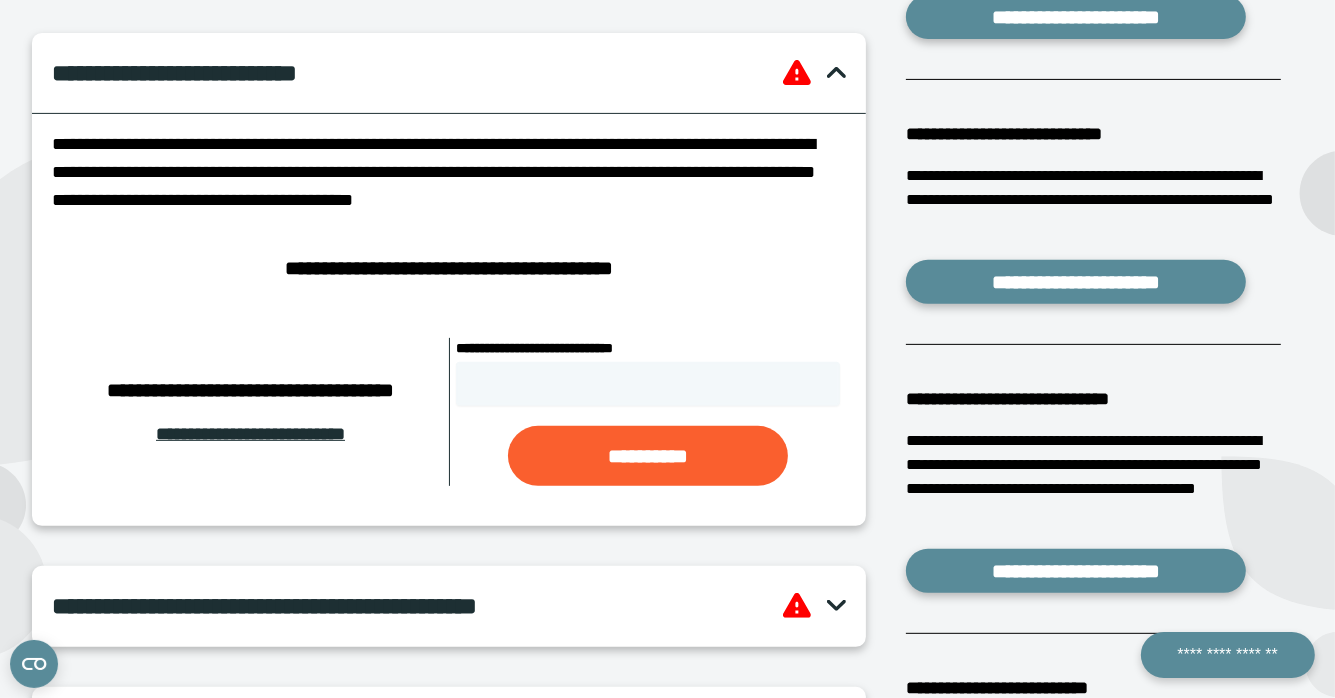click on "**********" at bounding box center [250, 434] 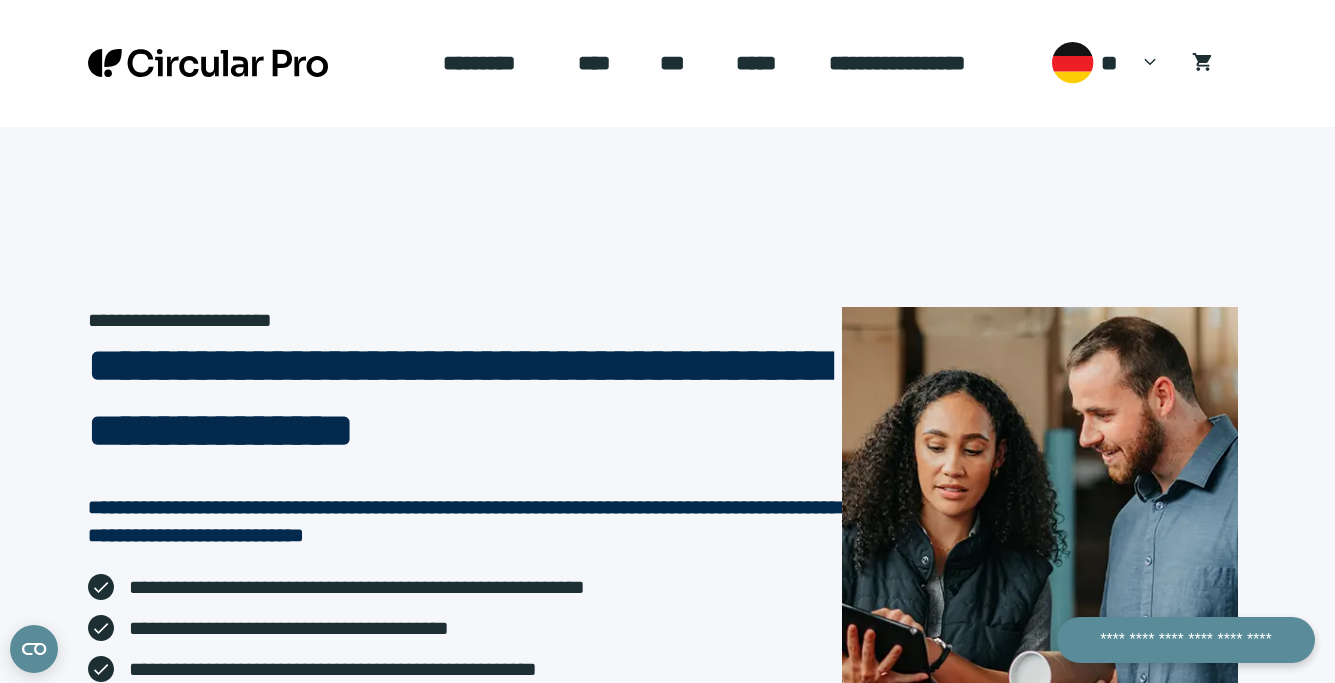scroll, scrollTop: 0, scrollLeft: 0, axis: both 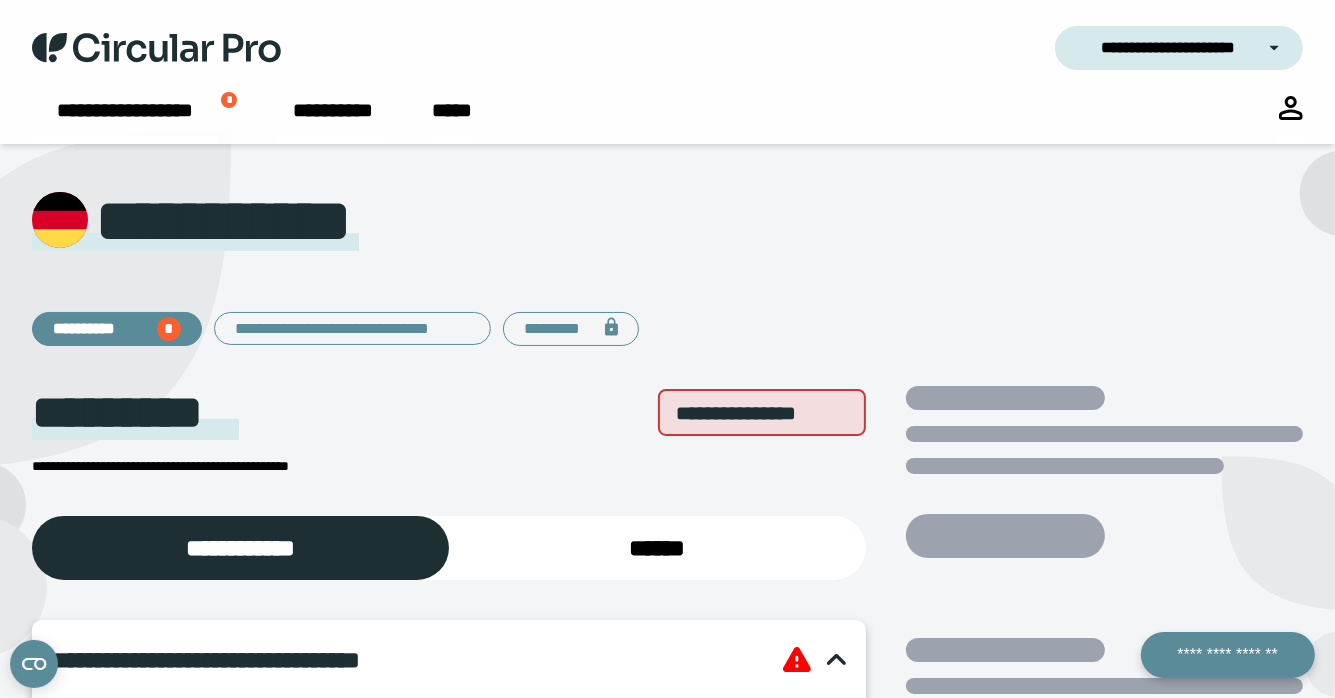 click on "**********" at bounding box center (99, 329) 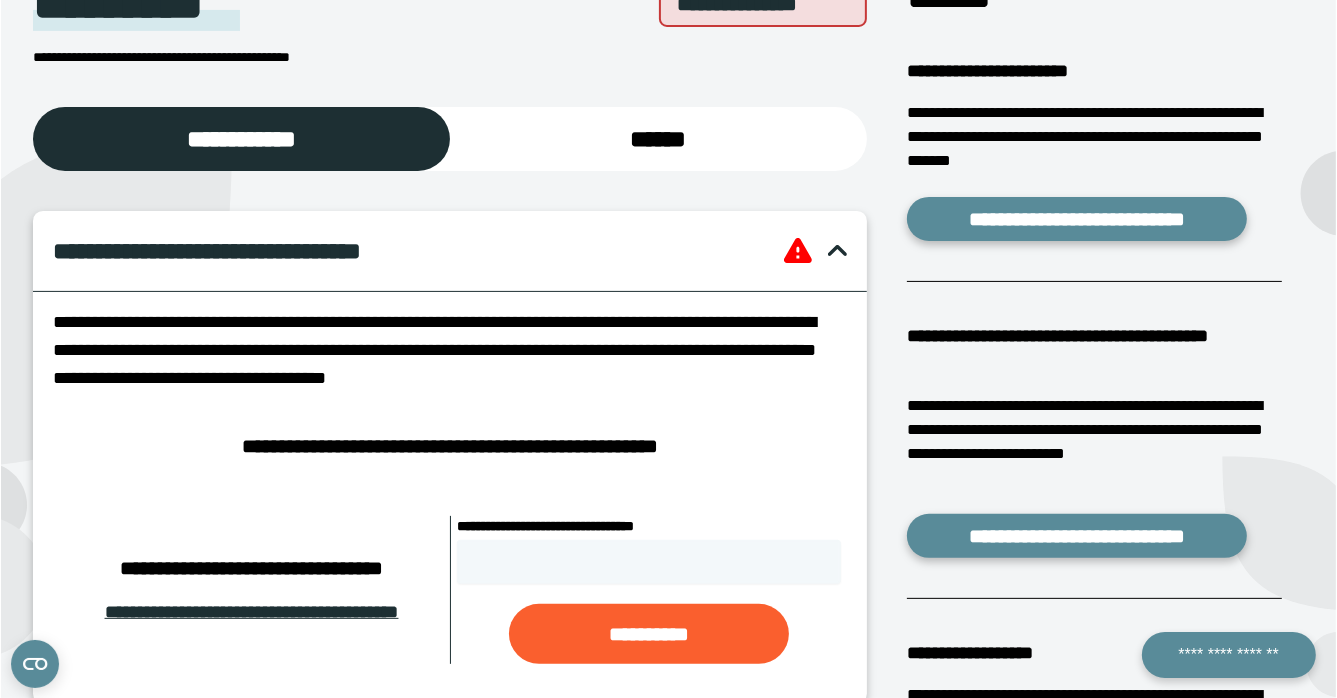 scroll, scrollTop: 600, scrollLeft: 0, axis: vertical 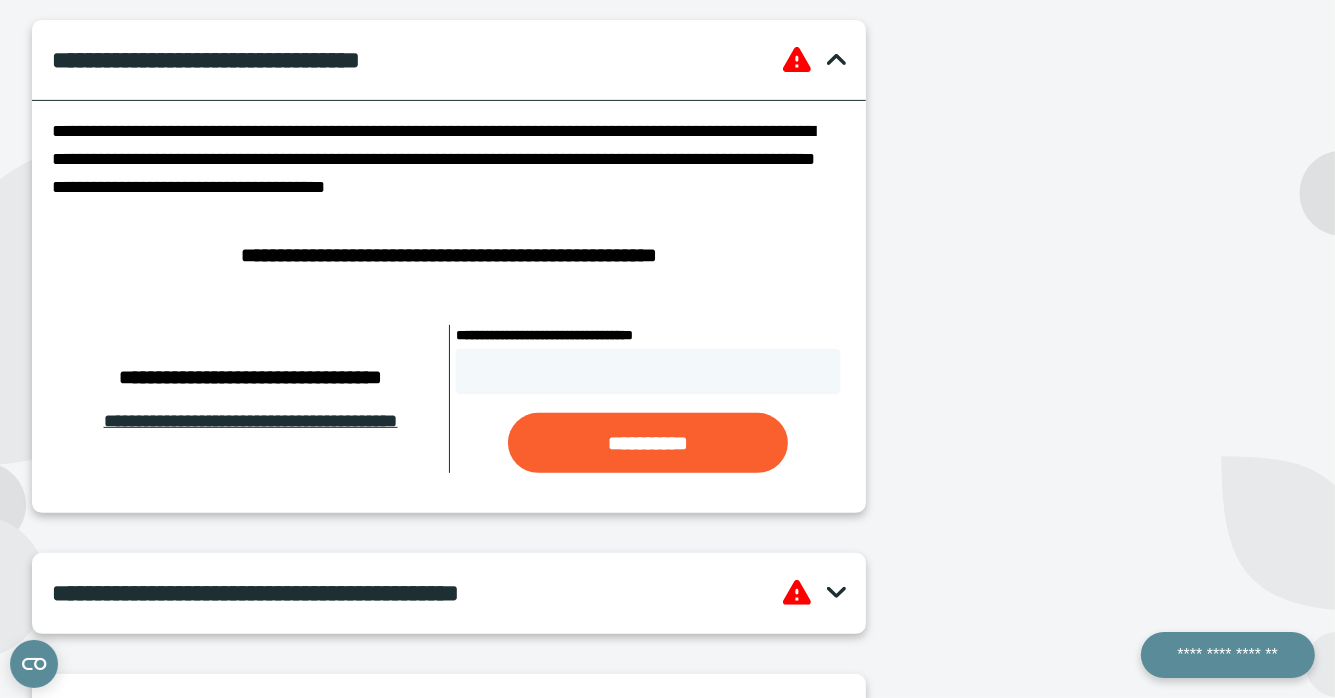 click on "**********" at bounding box center [251, 421] 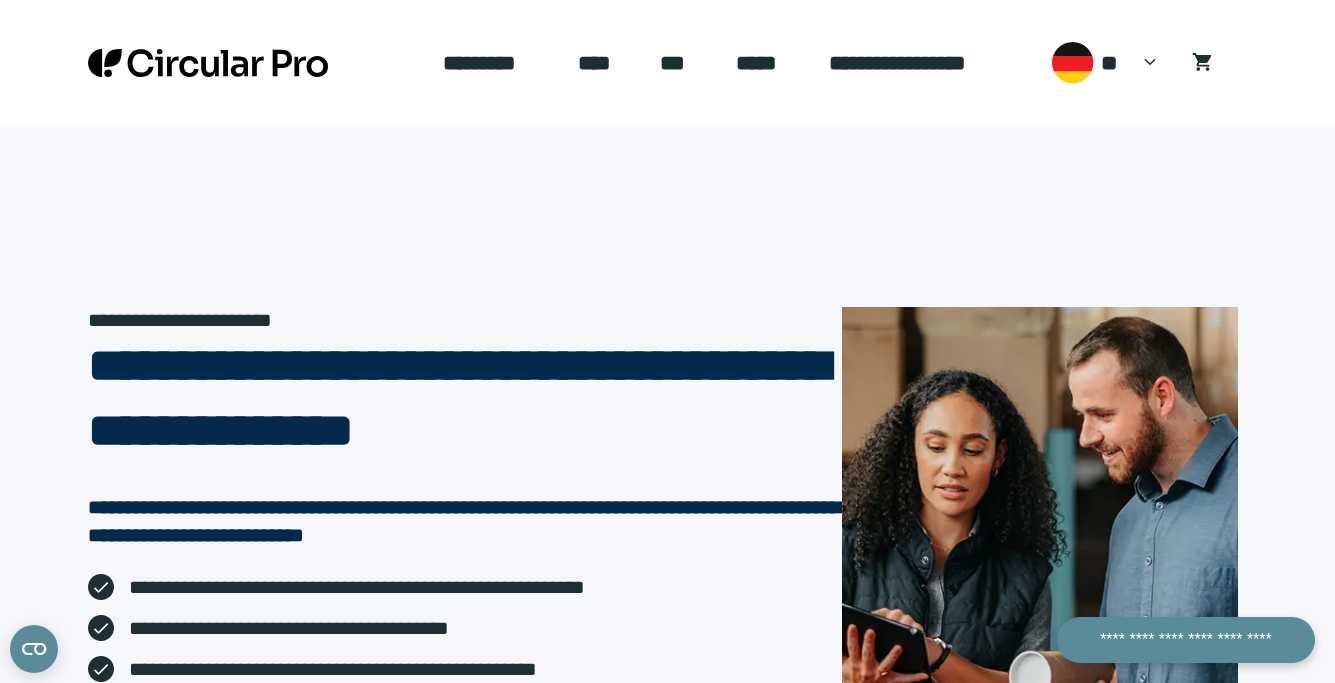 scroll, scrollTop: 0, scrollLeft: 0, axis: both 